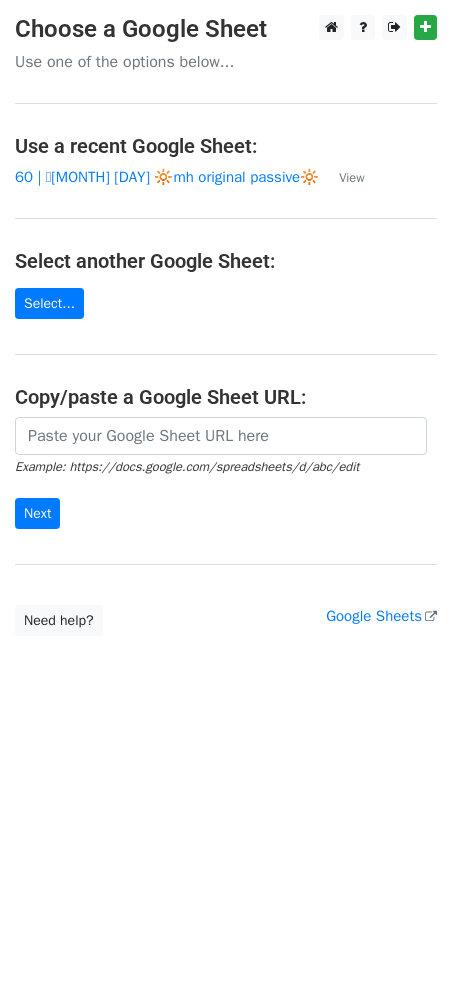 scroll, scrollTop: 0, scrollLeft: 0, axis: both 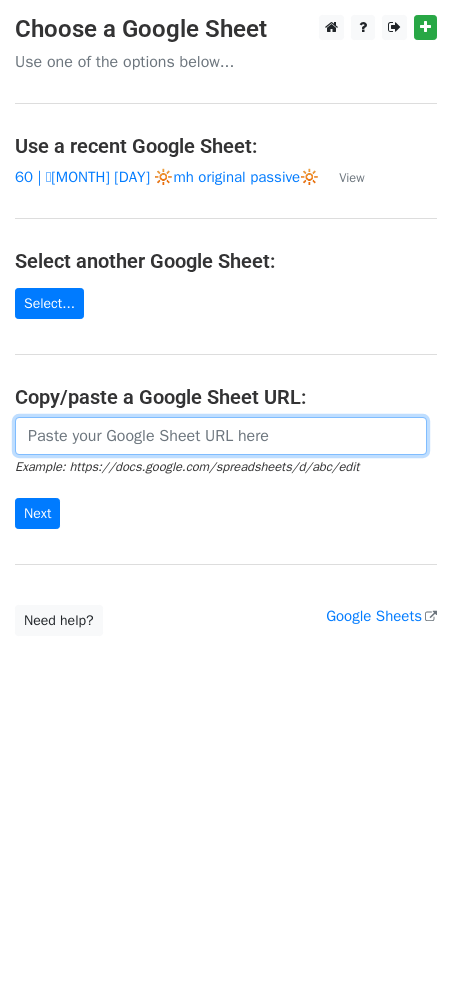 click at bounding box center [221, 436] 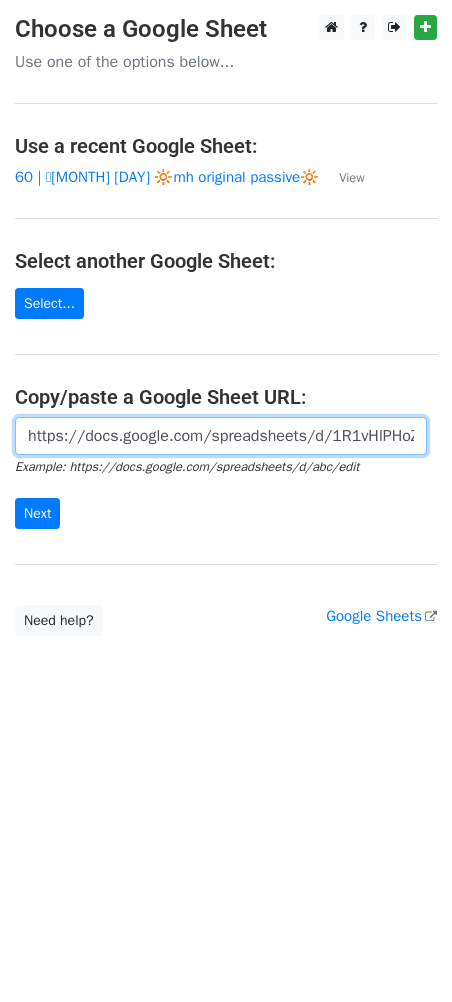 scroll, scrollTop: 0, scrollLeft: 601, axis: horizontal 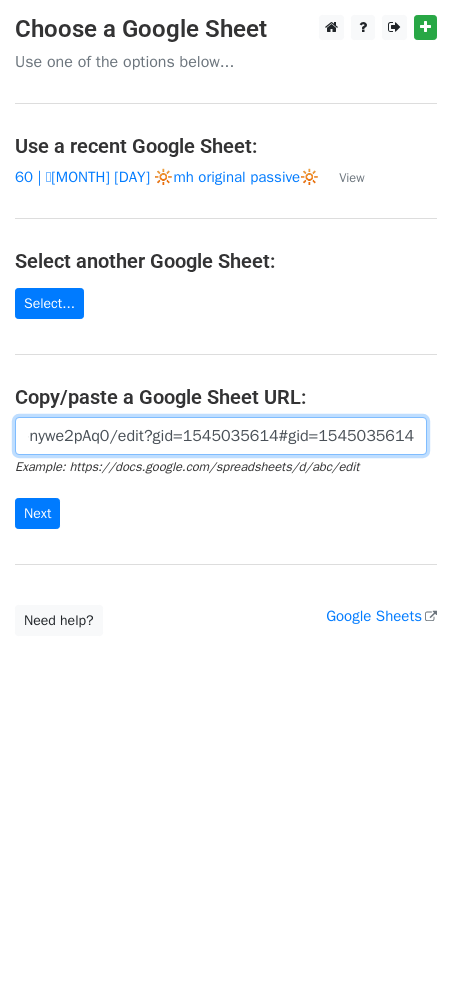 type on "https://docs.google.com/spreadsheets/d/1R1vHlPHoZx-hsQ81bXiDyoFqxZ7ibXb0P-nywe2pAq0/edit?gid=1545035614#gid=1545035614" 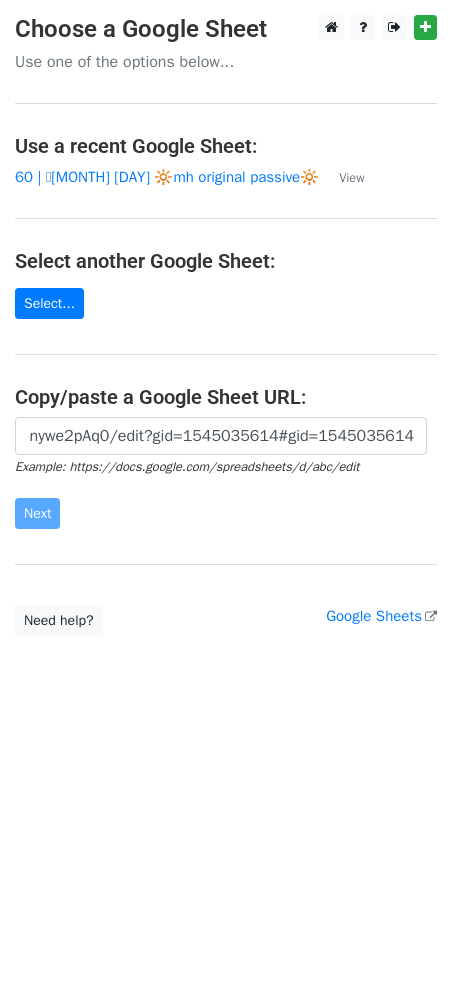 scroll, scrollTop: 0, scrollLeft: 0, axis: both 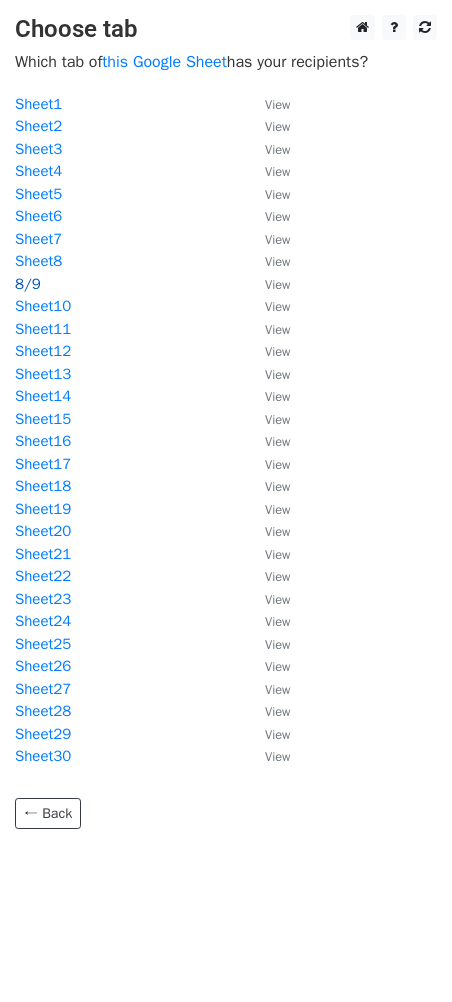 click on "8/9" at bounding box center (28, 284) 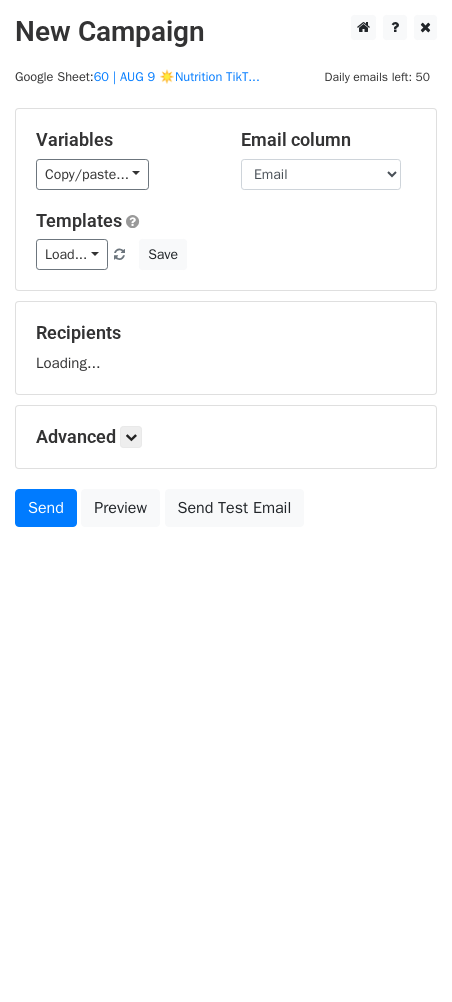 scroll, scrollTop: 0, scrollLeft: 0, axis: both 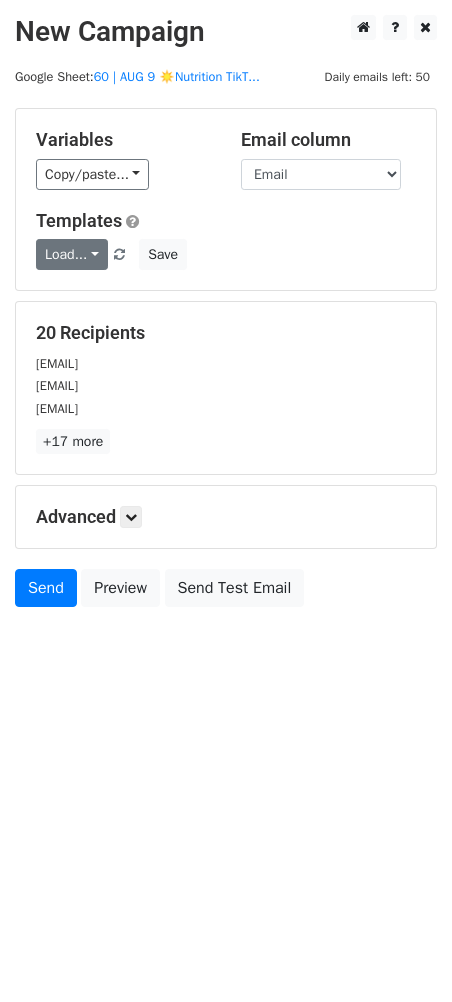 click on "Load..." at bounding box center (72, 254) 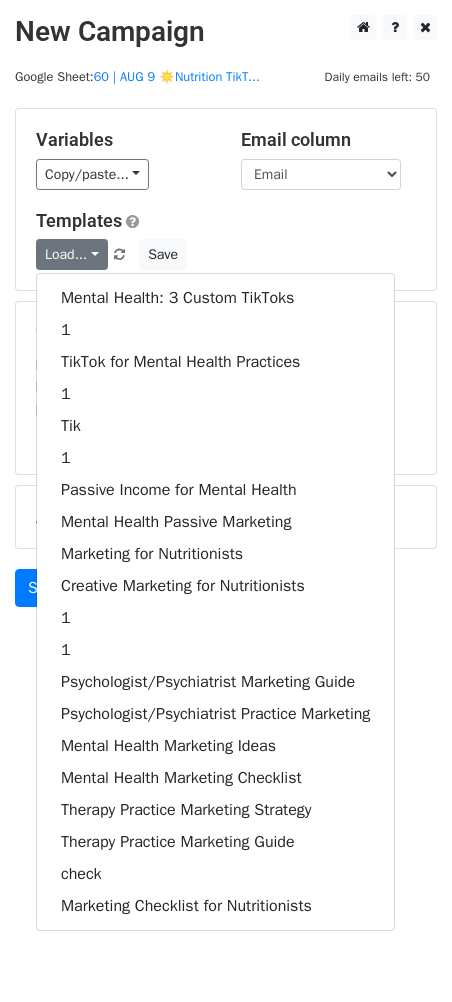 click on "Variables
Copy/paste...
{{Name}}
{{Email}}
Email column
Name
Email
Templates
Load...
Mental Health: 3 Custom TikToks
1
TikTok for Mental Health Practices
1
Tik
1
Passive Income for Mental Health
Mental Health Passive Marketing
Marketing for Nutritionists
Creative Marketing for Nutritionists
1
1
Psychologist/Psychiatrist Marketing Guide
Psychologist/Psychiatrist Practice Marketing
Mental Health Marketing Ideas
Mental Health Marketing Checklist
Therapy Practice Marketing Strategy
Therapy Practice Marketing Guide
check
Marketing Checklist for Nutritionists
Save" at bounding box center [226, 199] 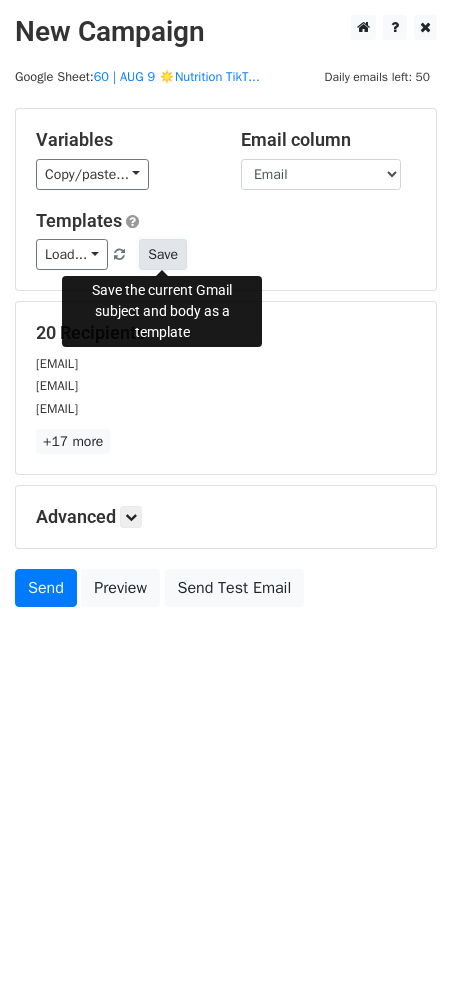 click on "Save" at bounding box center (163, 254) 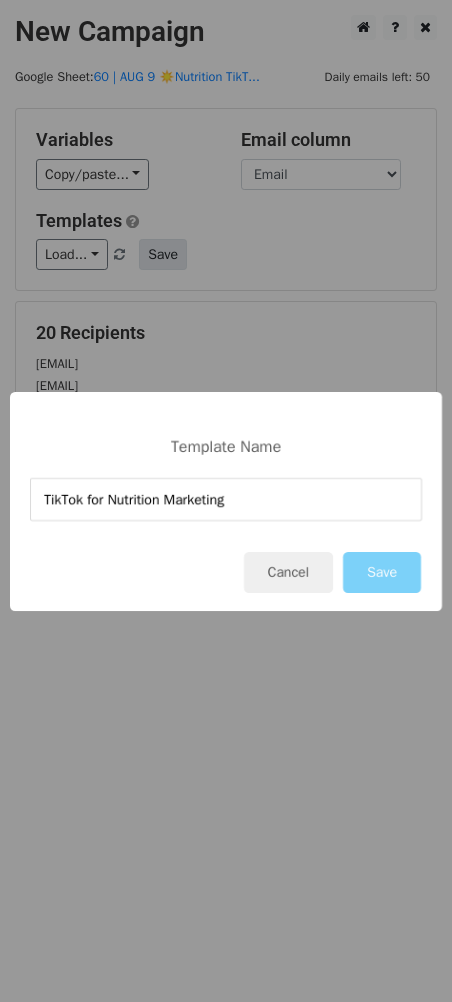 type on "TikTok for Nutrition Marketing" 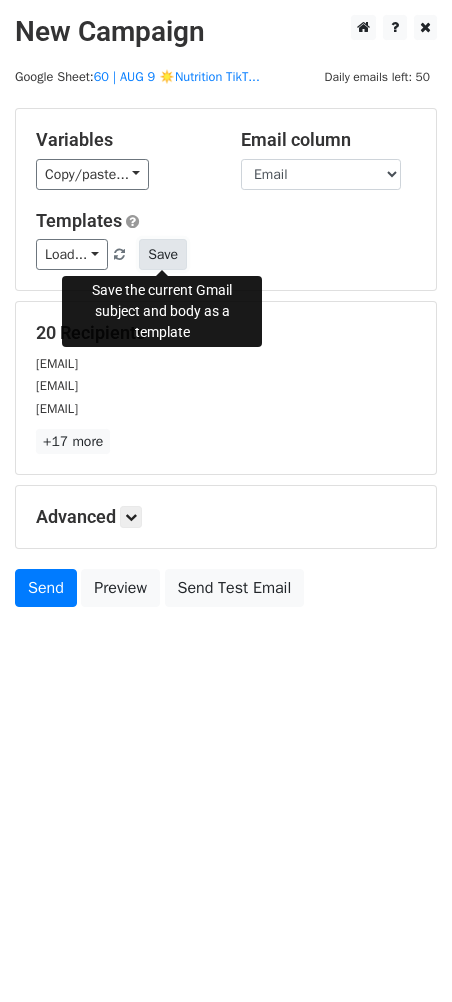 click on "Save" at bounding box center [163, 254] 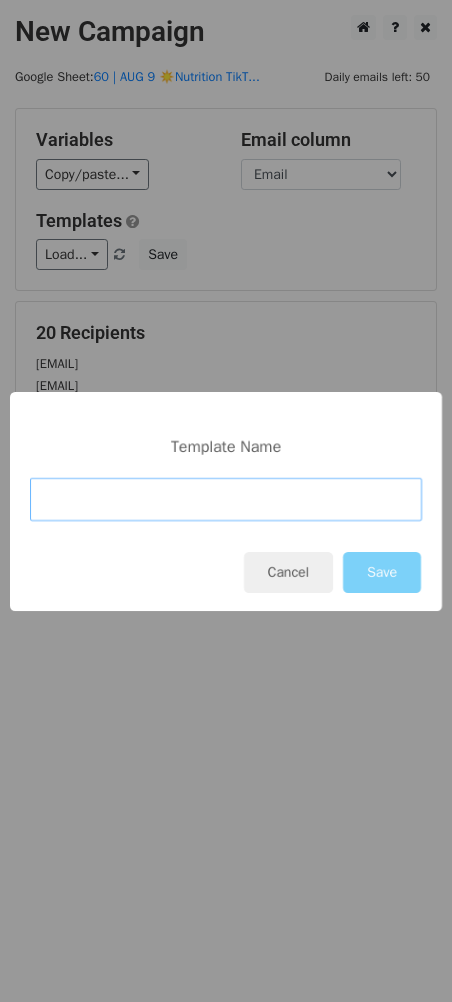 click at bounding box center [226, 499] 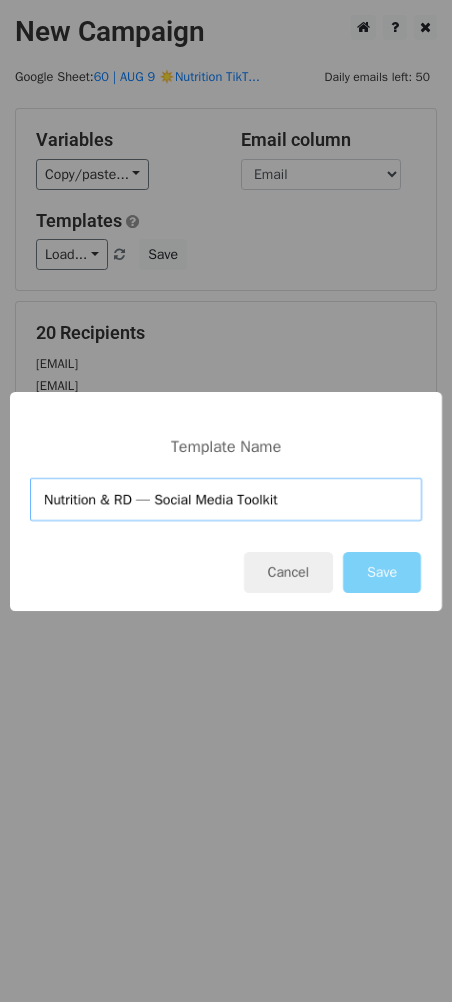 type on "Nutrition & RD — Social Media Toolkit" 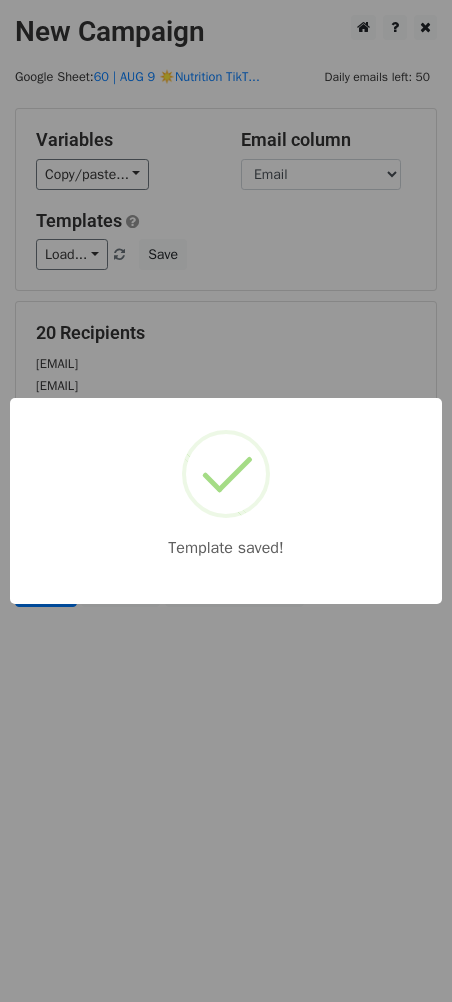 click on "Template saved!" at bounding box center [226, 501] 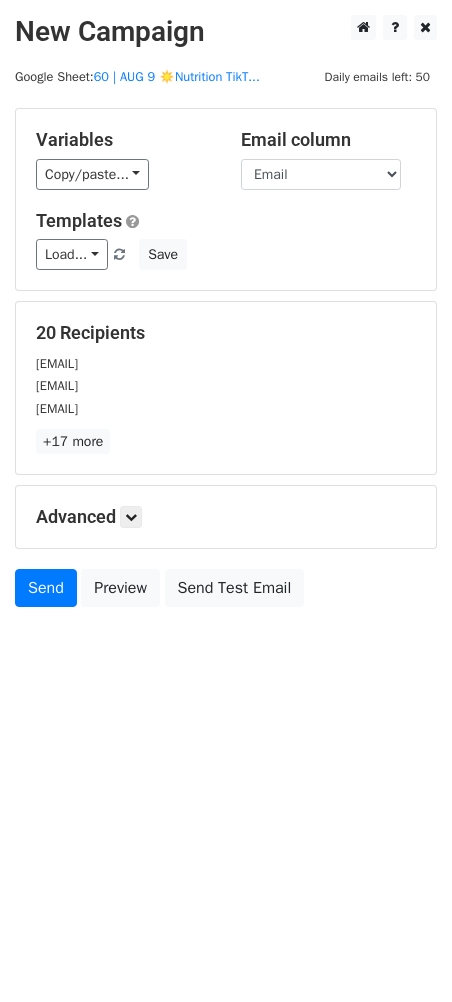 click on "Load...
Nutrition & RD — Social Media Toolkit
TikTok for Nutrition Marketing
Mental Health: 3 Custom TikToks
1
TikTok for Mental Health Practices
1
Tik
1
Passive Income for Mental Health
Mental Health Passive Marketing
Marketing for Nutritionists
Creative Marketing for Nutritionists
1
1
Psychologist/Psychiatrist Marketing Guide
Psychologist/Psychiatrist Practice Marketing
Mental Health Marketing Ideas
Mental Health Marketing Checklist
Therapy Practice Marketing Strategy
Therapy Practice Marketing Guide" at bounding box center [87, 254] 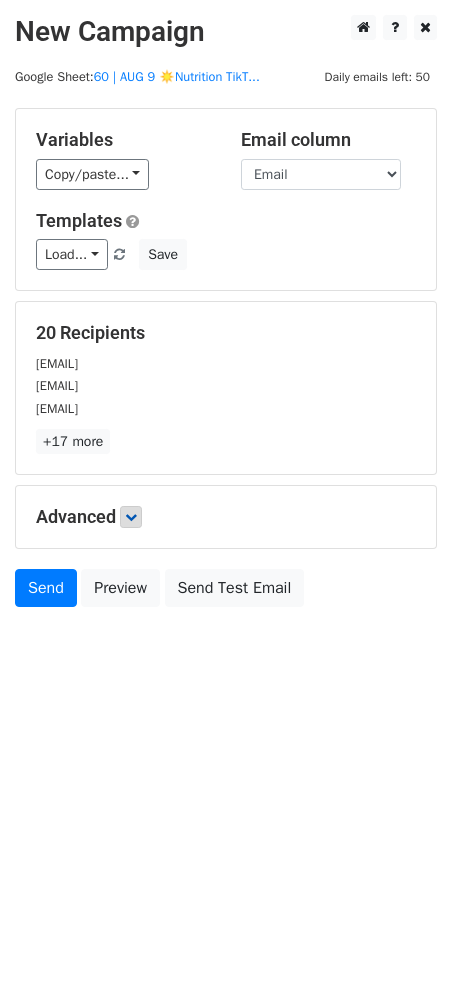 click on "Advanced
Tracking
Track Opens
UTM Codes
Track Clicks
Filters
Only include spreadsheet rows that match the following filters:
Schedule
Send now
Unsubscribe
Add unsubscribe link
Copy unsubscribe link" at bounding box center (226, 517) 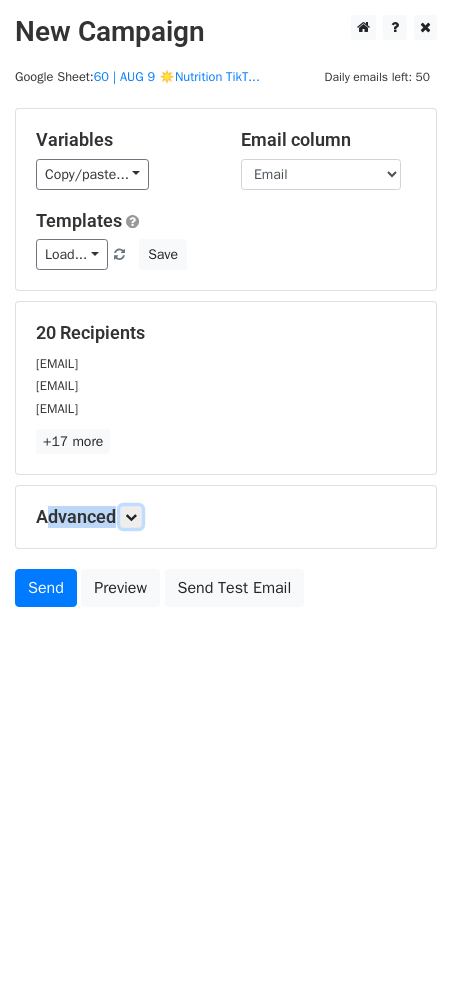 click at bounding box center [131, 517] 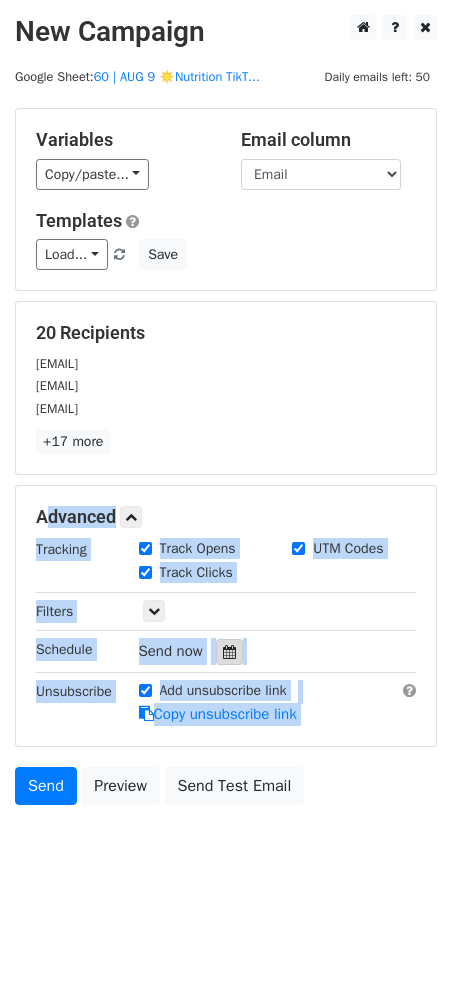 click at bounding box center (229, 652) 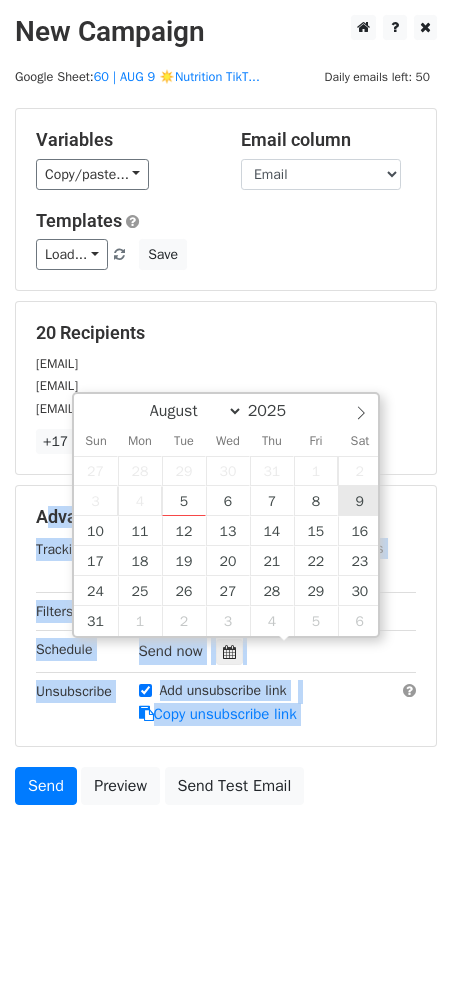 type on "2025-08-09 12:00" 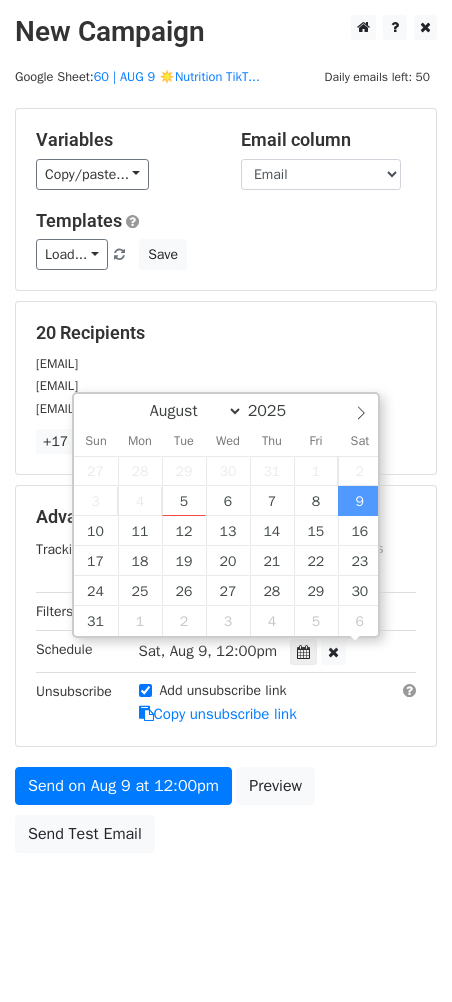 scroll, scrollTop: 0, scrollLeft: 0, axis: both 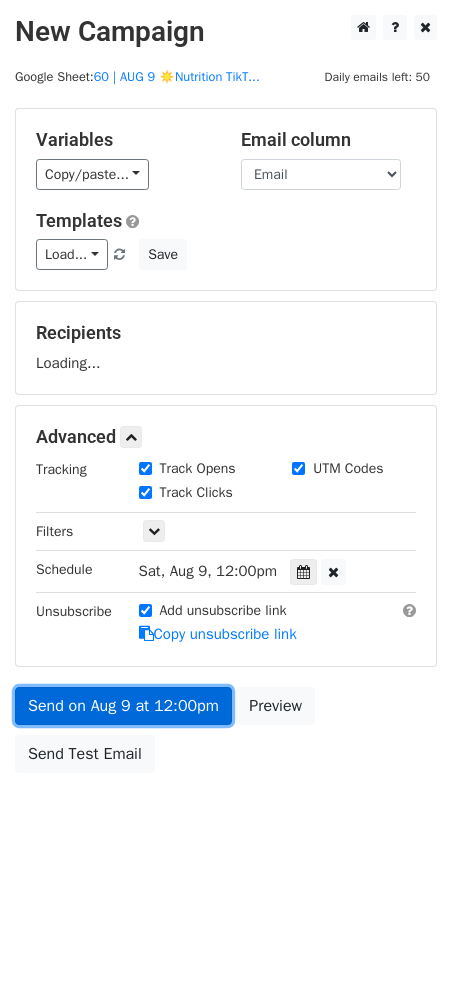 click on "Send on Aug 9 at 12:00pm" at bounding box center (123, 706) 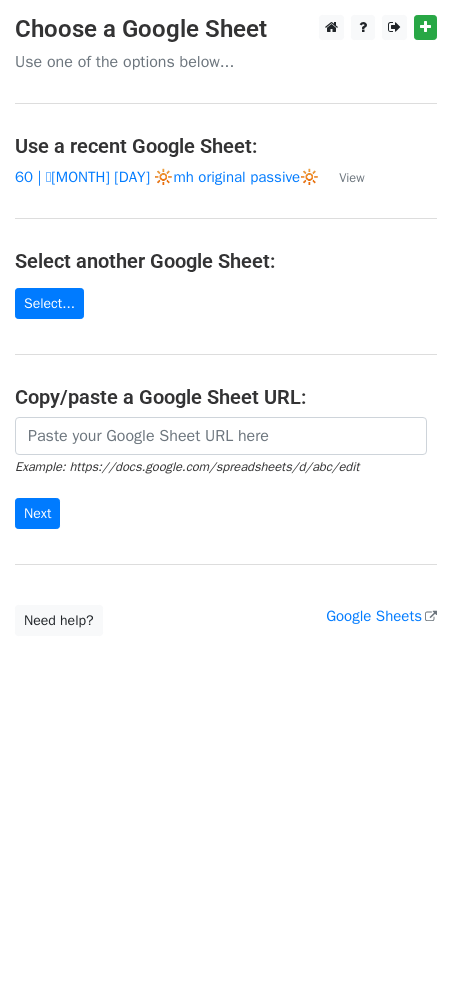 scroll, scrollTop: 0, scrollLeft: 0, axis: both 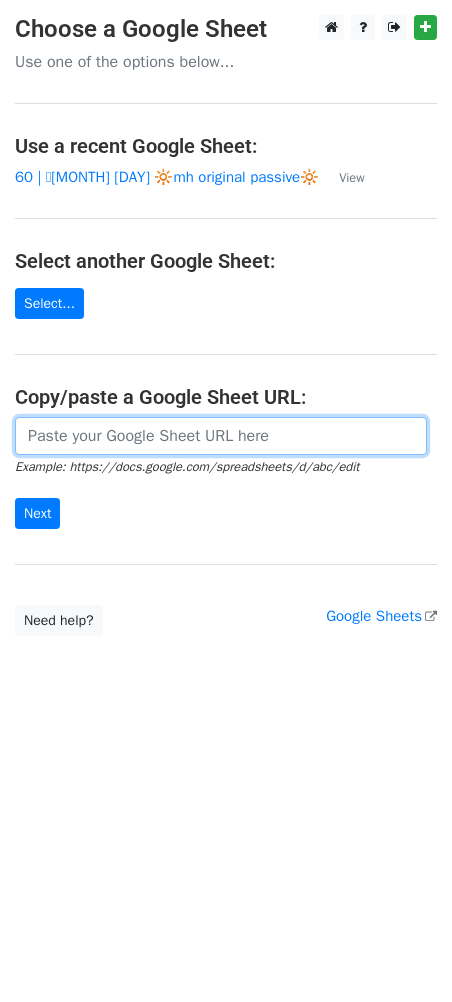 click at bounding box center (221, 436) 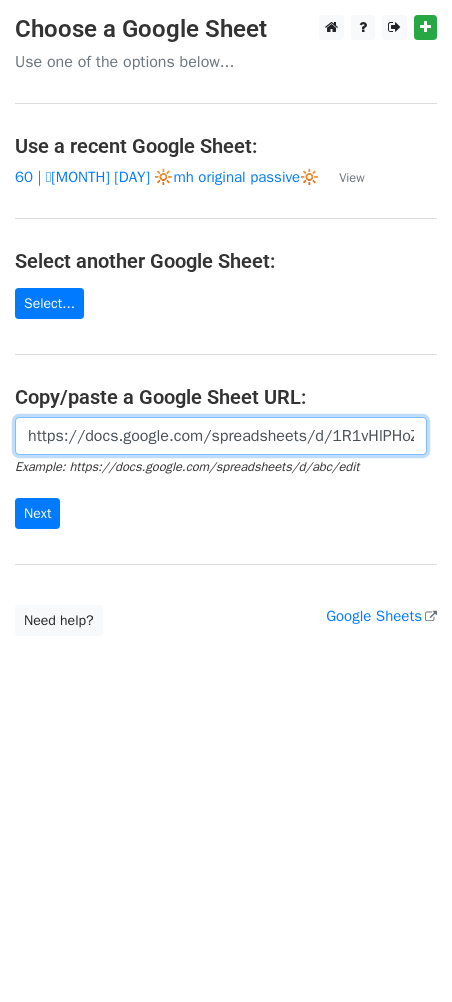 scroll, scrollTop: 0, scrollLeft: 601, axis: horizontal 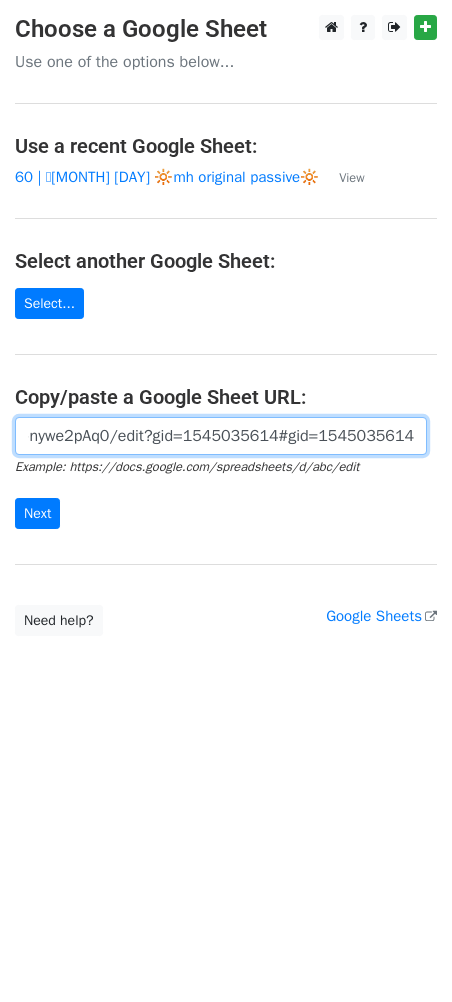 type on "https://docs.google.com/spreadsheets/d/1R1vHlPHoZx-hsQ81bXiDyoFqxZ7ibXb0P-nywe2pAq0/edit?gid=1545035614#gid=1545035614" 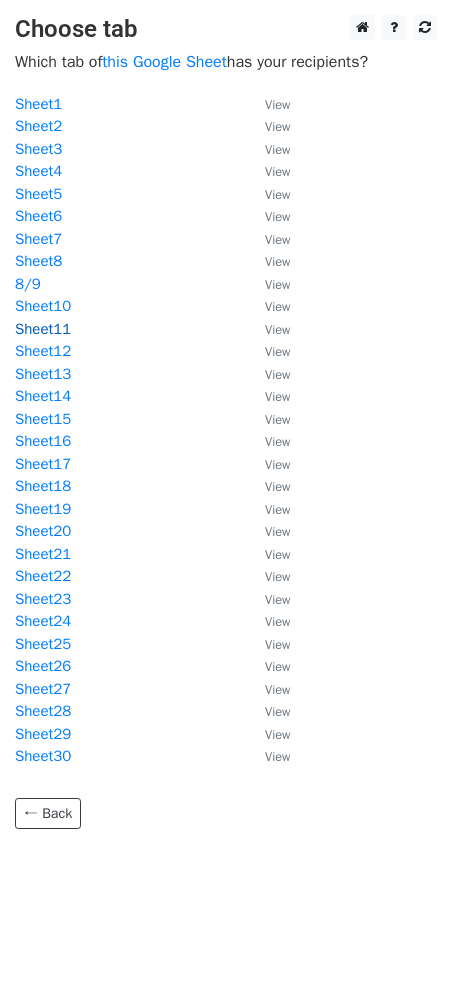 scroll, scrollTop: 0, scrollLeft: 0, axis: both 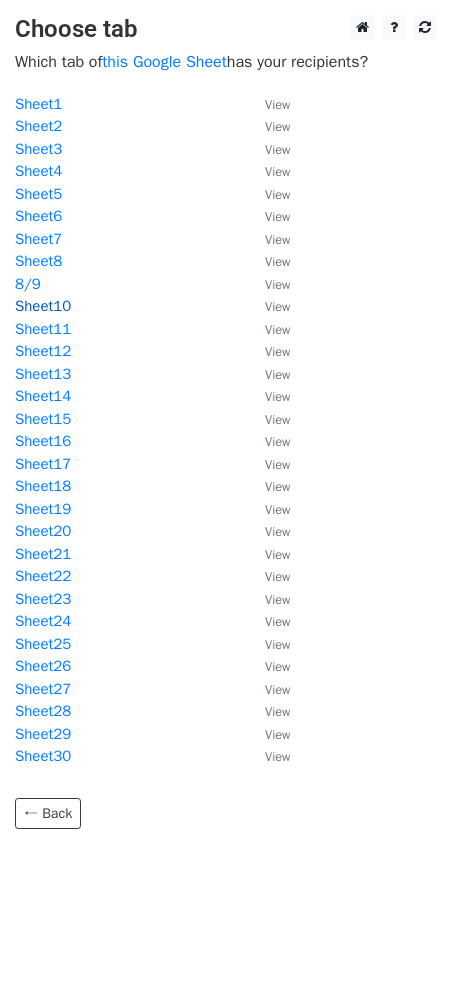 click on "Sheet10" at bounding box center (43, 306) 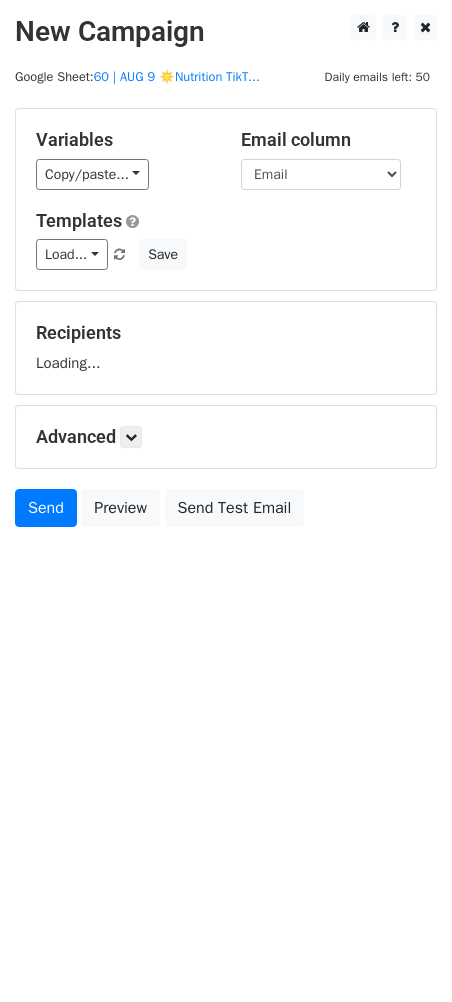 scroll, scrollTop: 0, scrollLeft: 0, axis: both 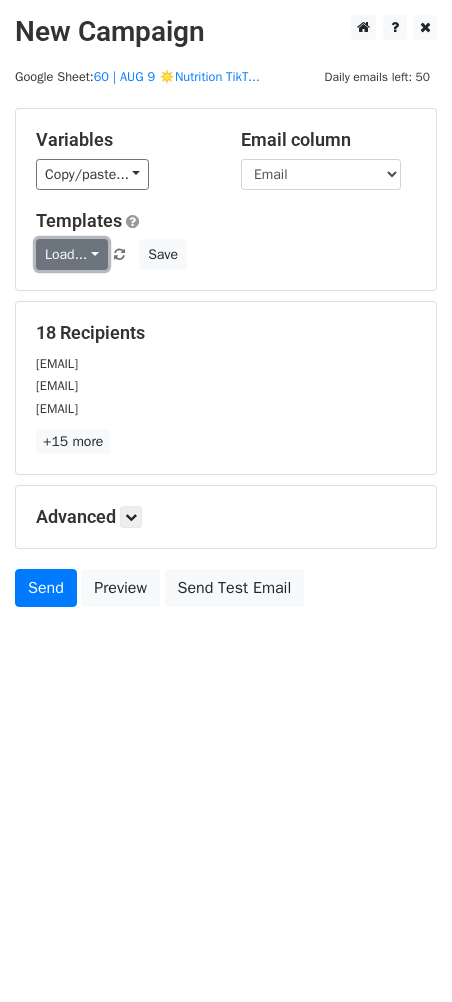 click on "Load..." at bounding box center [72, 254] 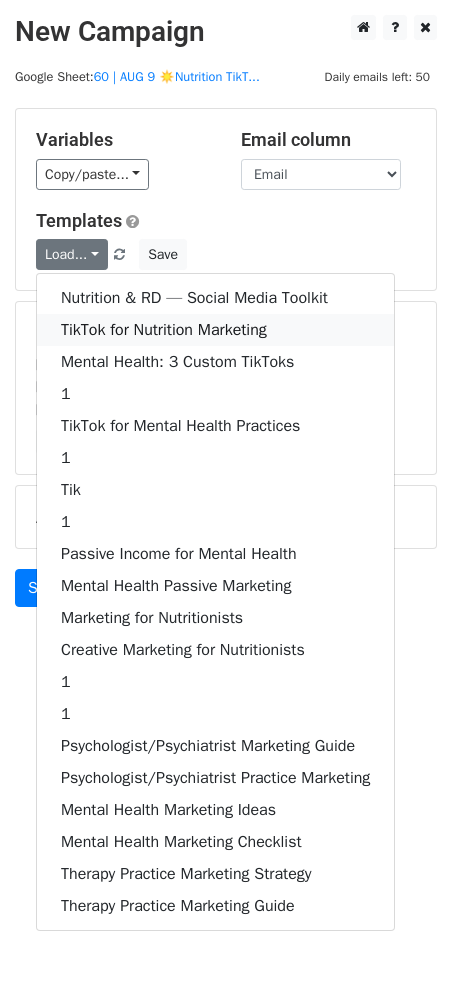 click on "TikTok for Nutrition Marketing" at bounding box center (215, 330) 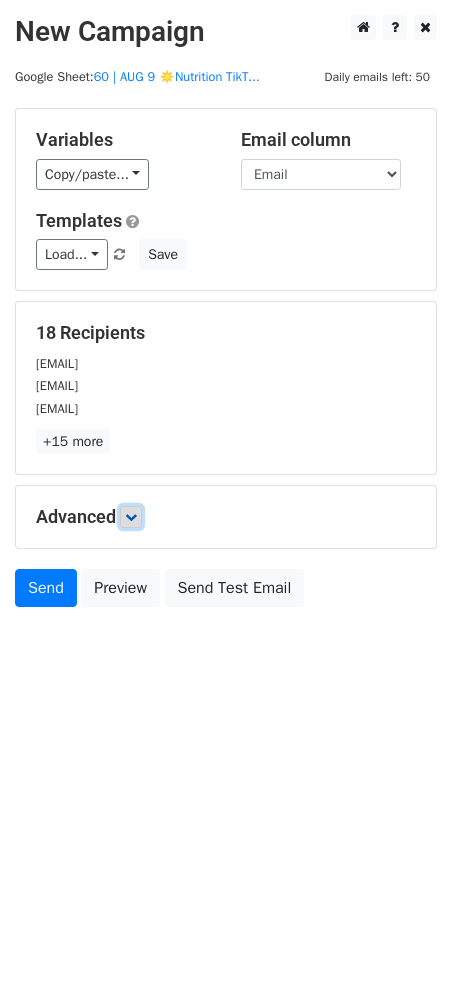 click at bounding box center (131, 517) 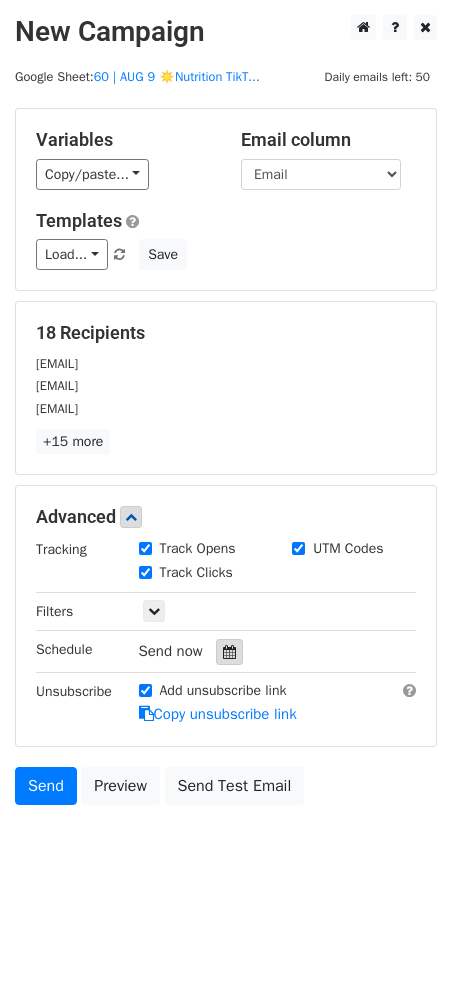 click at bounding box center [229, 652] 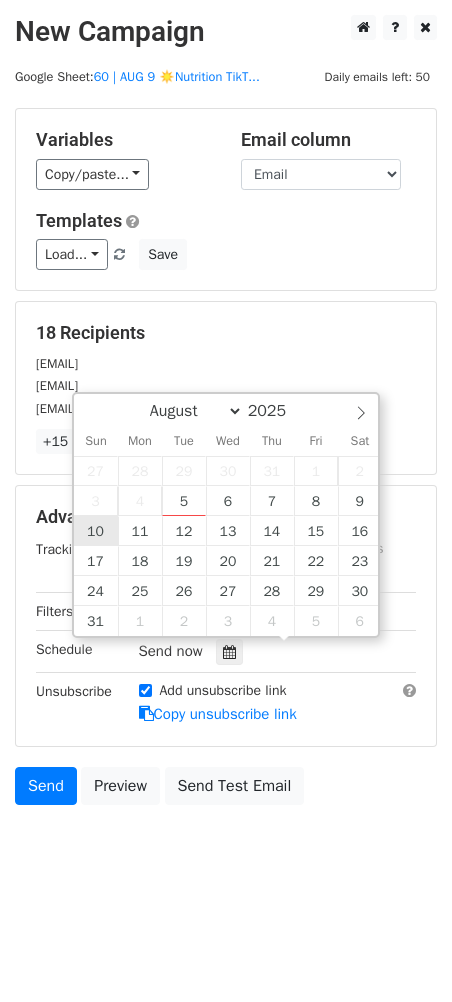 type on "2025-08-10 12:00" 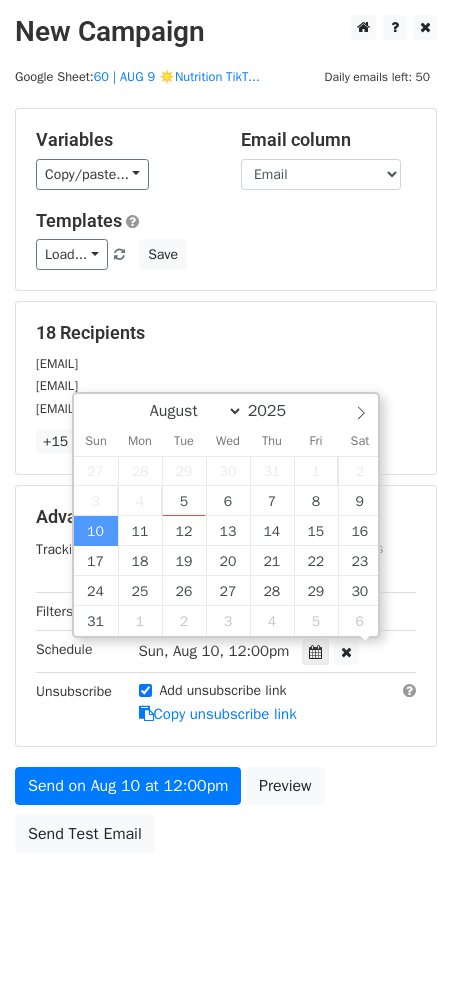scroll, scrollTop: 0, scrollLeft: 0, axis: both 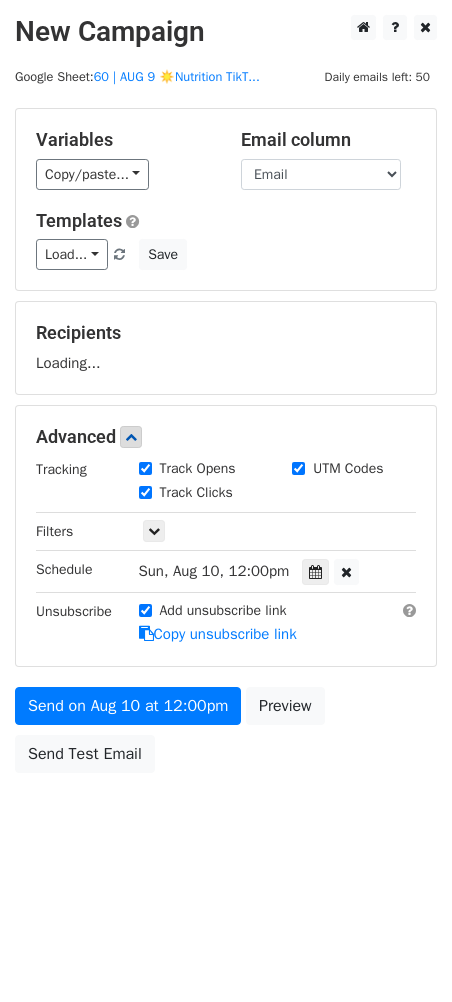click on "Send on Aug 10 at 12:00pm
Preview
Send Test Email" at bounding box center (226, 735) 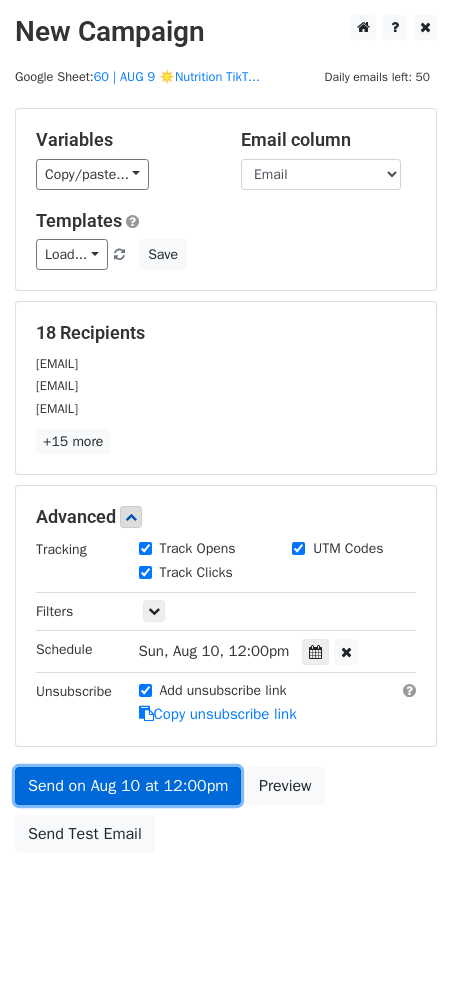 click on "Send on Aug 10 at 12:00pm" at bounding box center (128, 786) 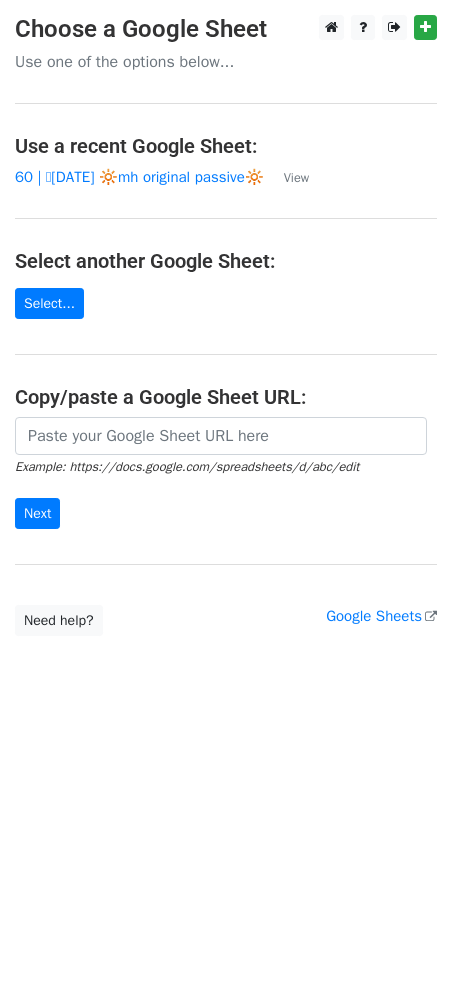 scroll, scrollTop: 0, scrollLeft: 0, axis: both 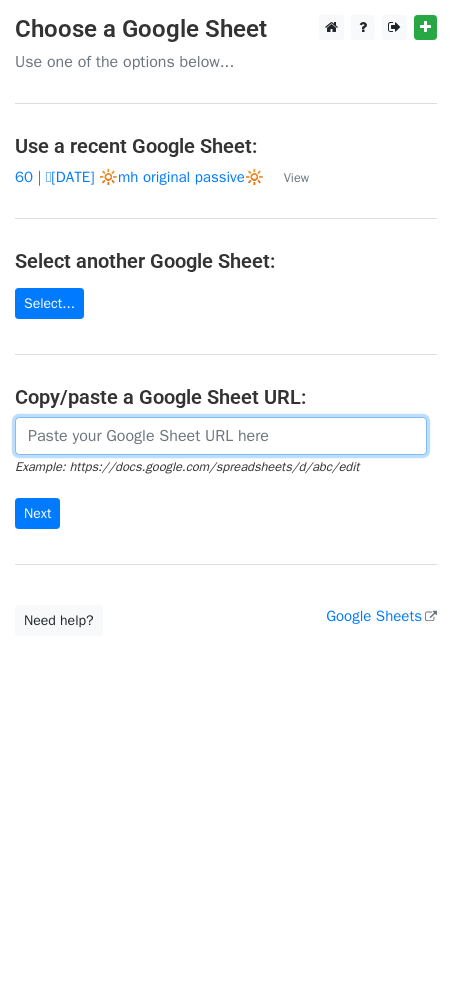 click at bounding box center [221, 436] 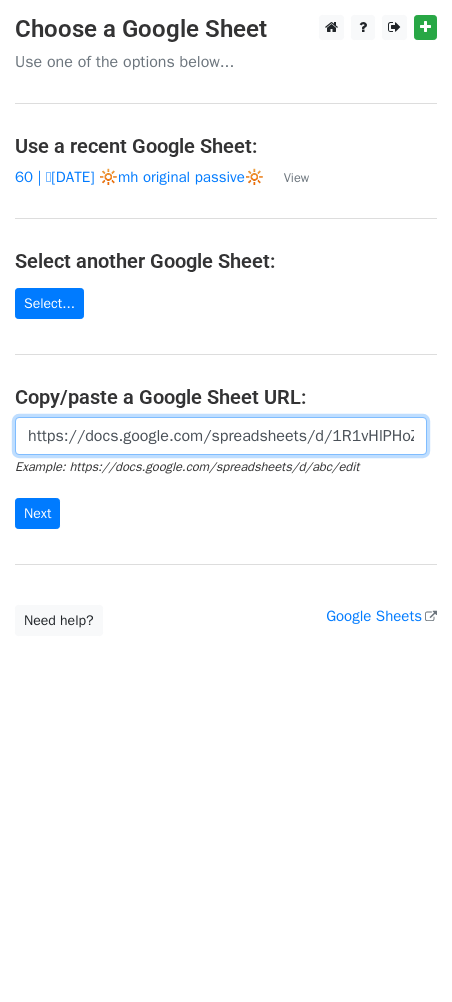 scroll, scrollTop: 0, scrollLeft: 601, axis: horizontal 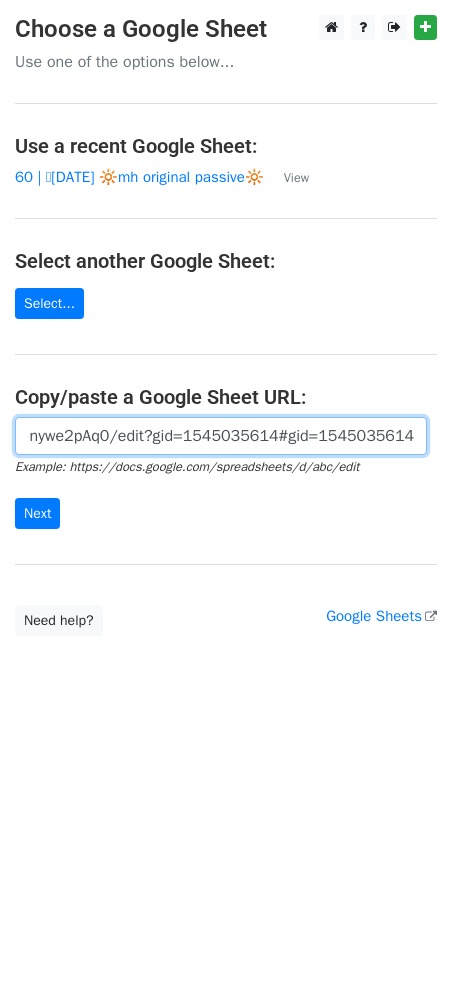 type on "https://docs.google.com/spreadsheets/d/1R1vHlPHoZx-hsQ81bXiDyoFqxZ7ibXb0P-nywe2pAq0/edit?gid=1545035614#gid=1545035614" 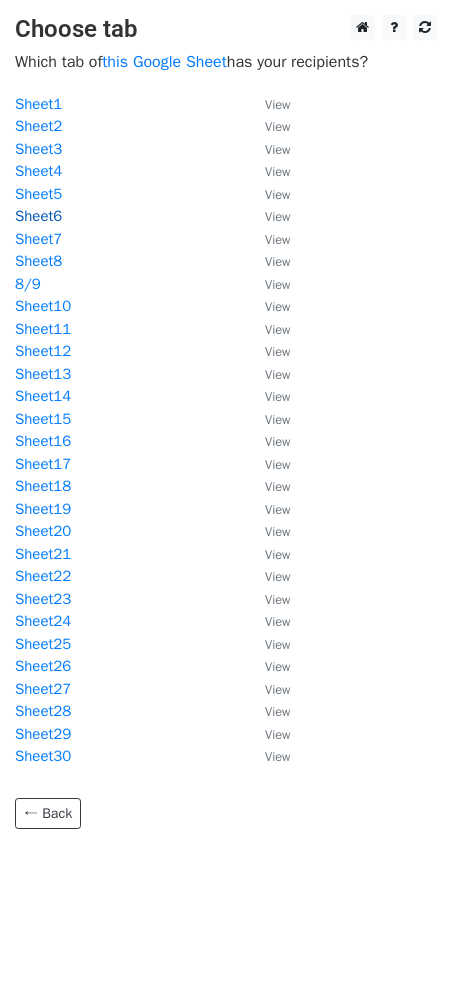 scroll, scrollTop: 0, scrollLeft: 0, axis: both 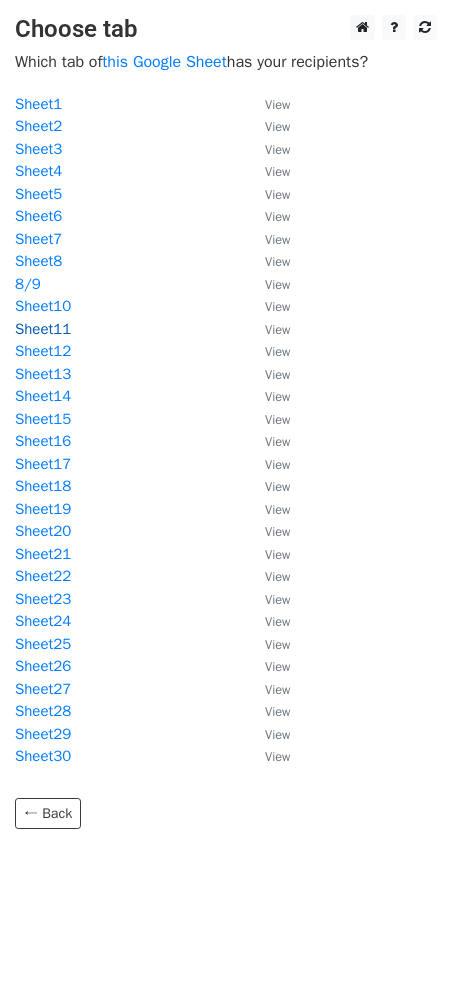 click on "Sheet11" at bounding box center (43, 329) 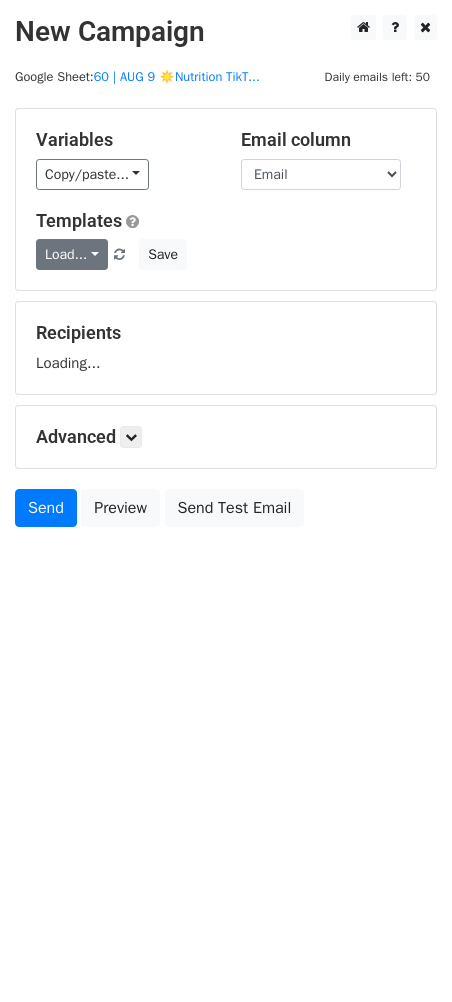 scroll, scrollTop: 0, scrollLeft: 0, axis: both 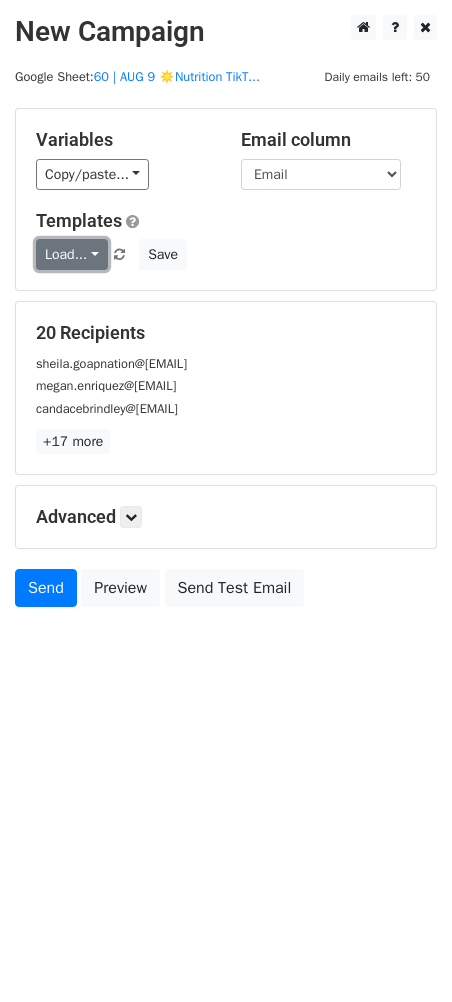 click on "Load..." at bounding box center (72, 254) 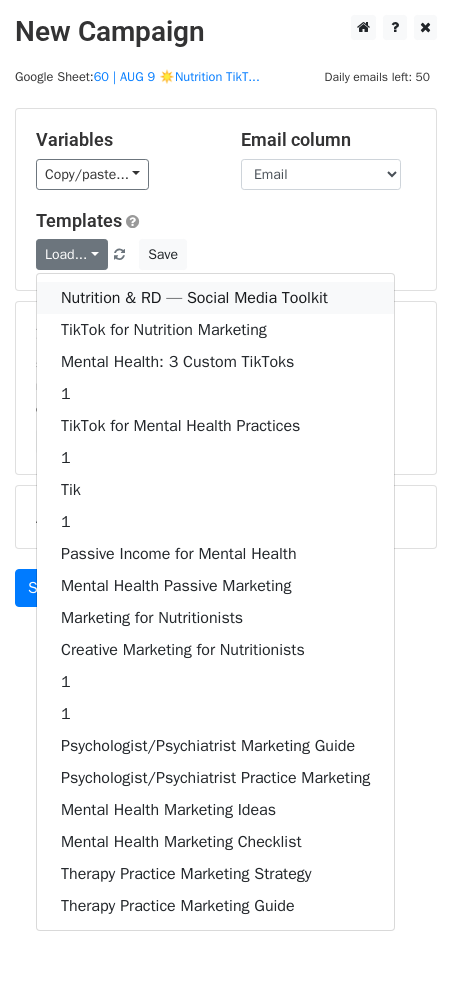 click on "Nutrition & RD — Social Media Toolkit" at bounding box center [215, 298] 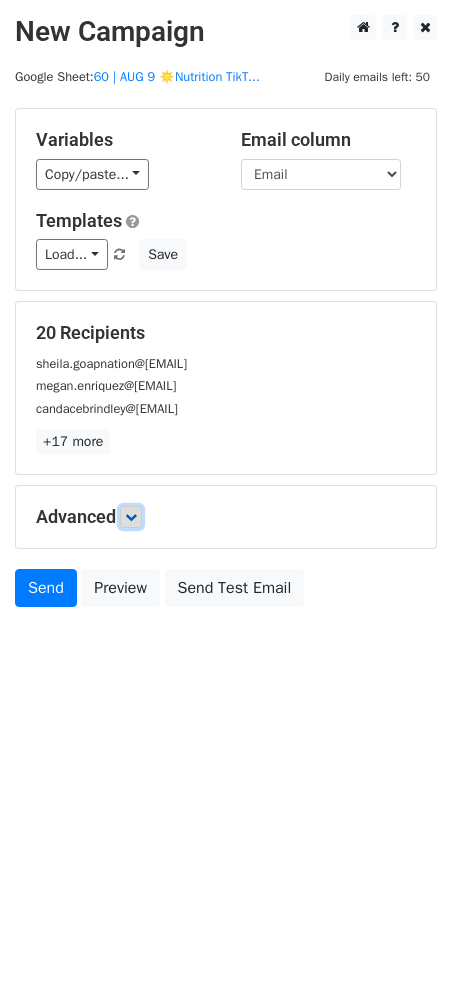 click at bounding box center (131, 517) 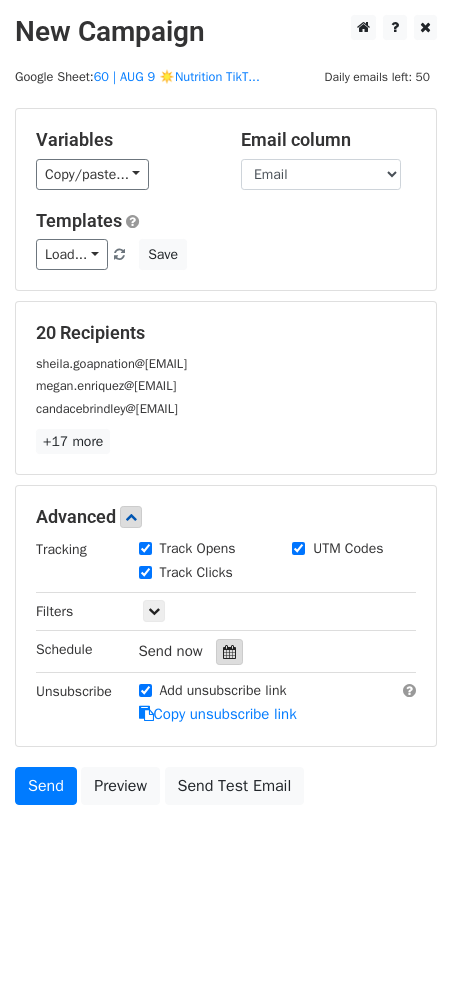click at bounding box center (229, 652) 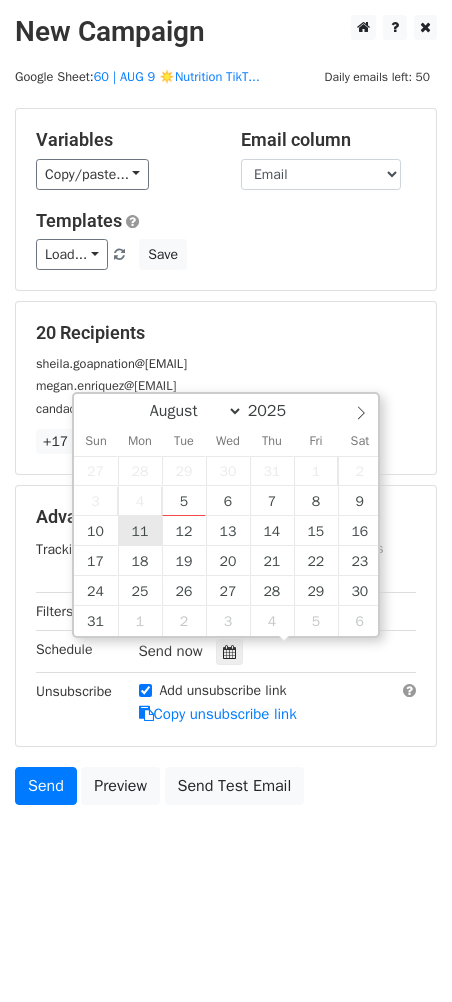 type on "2025-08-11 12:00" 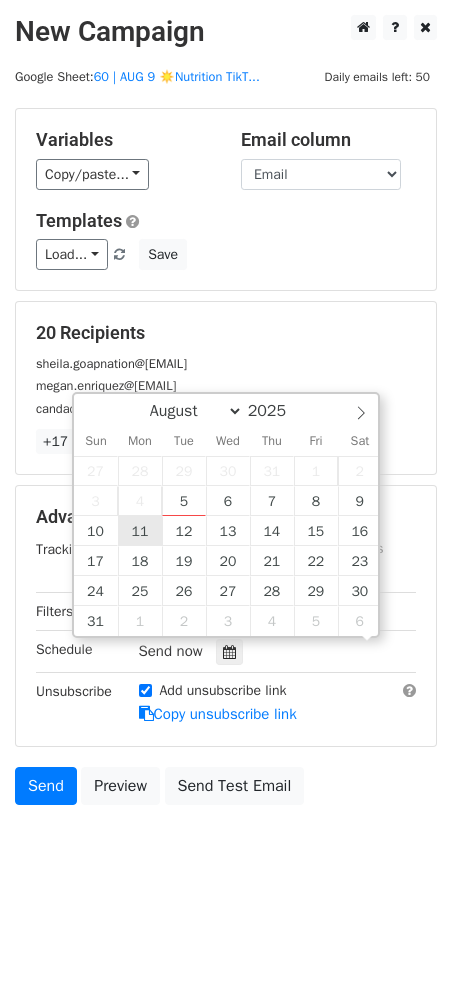 scroll, scrollTop: 0, scrollLeft: 0, axis: both 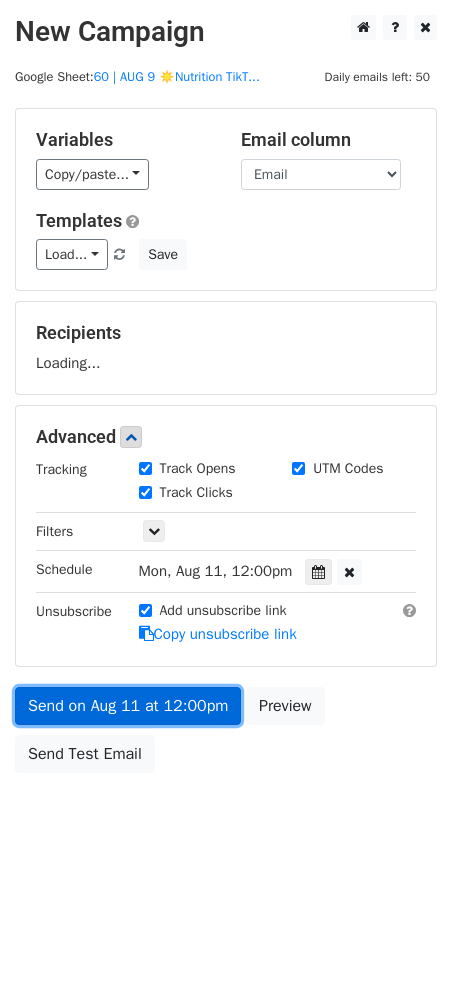 click on "Send on Aug 11 at 12:00pm" at bounding box center [128, 706] 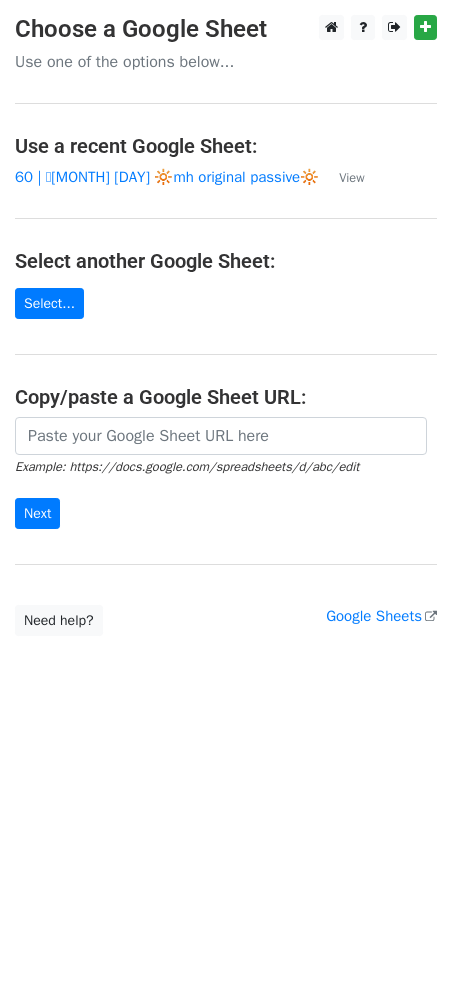 scroll, scrollTop: 0, scrollLeft: 0, axis: both 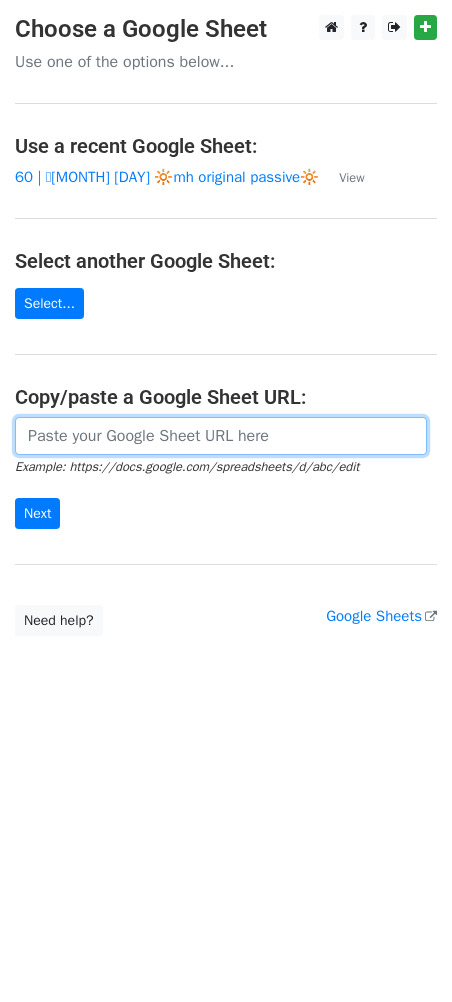 click at bounding box center [221, 436] 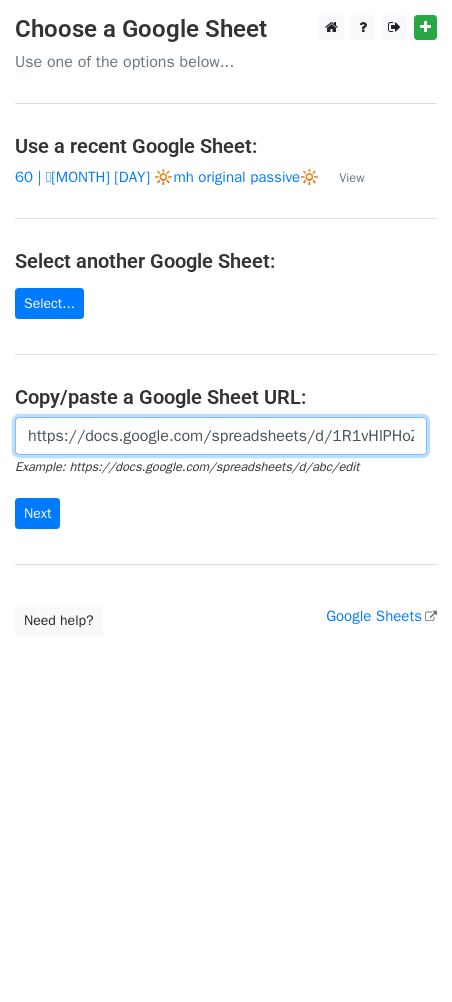 scroll, scrollTop: 0, scrollLeft: 601, axis: horizontal 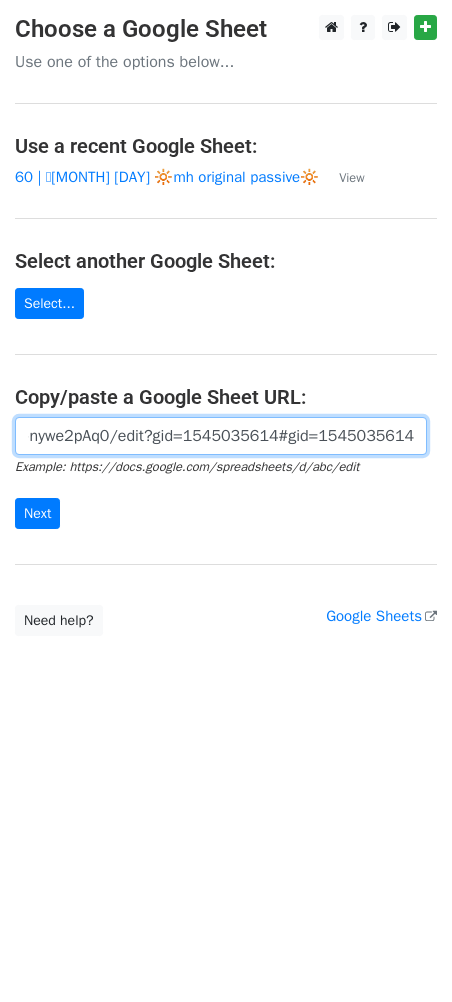 type on "https://docs.google.com/spreadsheets/d/1R1vHlPHoZx-hsQ81bXiDyoFqxZ7ibXb0P-nywe2pAq0/edit?gid=1545035614#gid=1545035614" 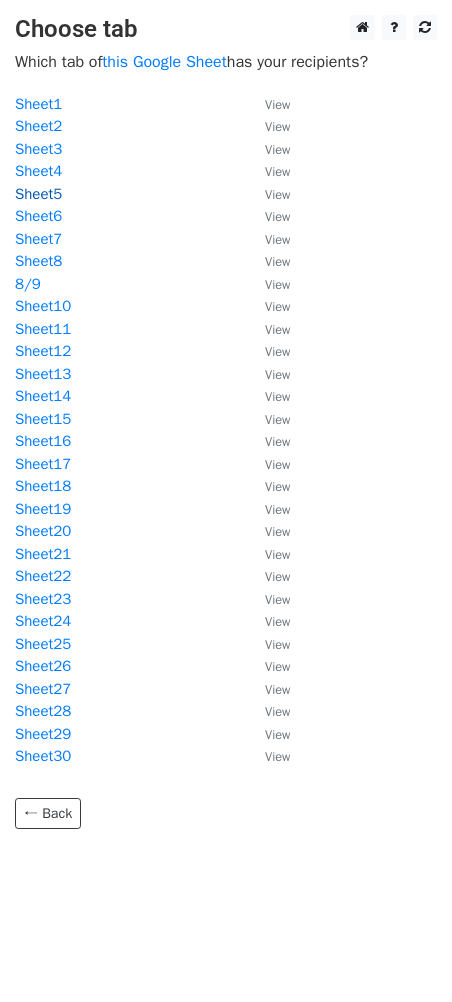scroll, scrollTop: 0, scrollLeft: 0, axis: both 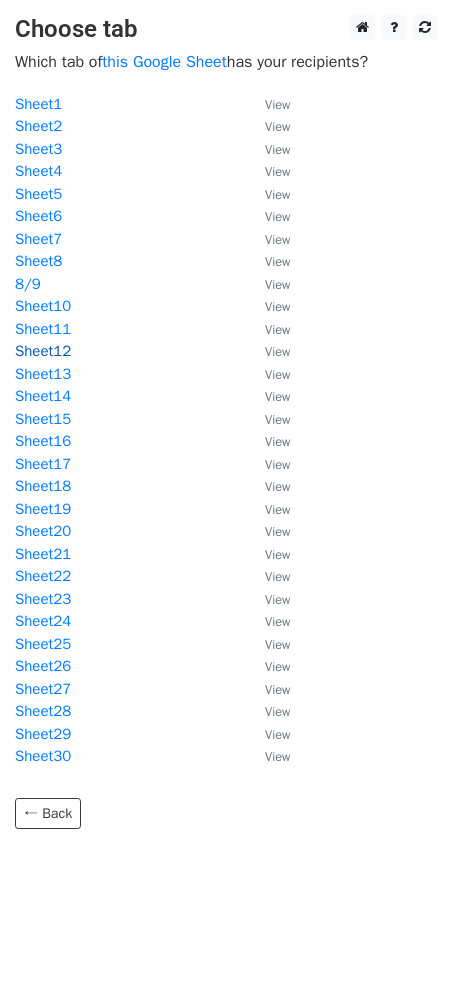 click on "Sheet12" at bounding box center [43, 351] 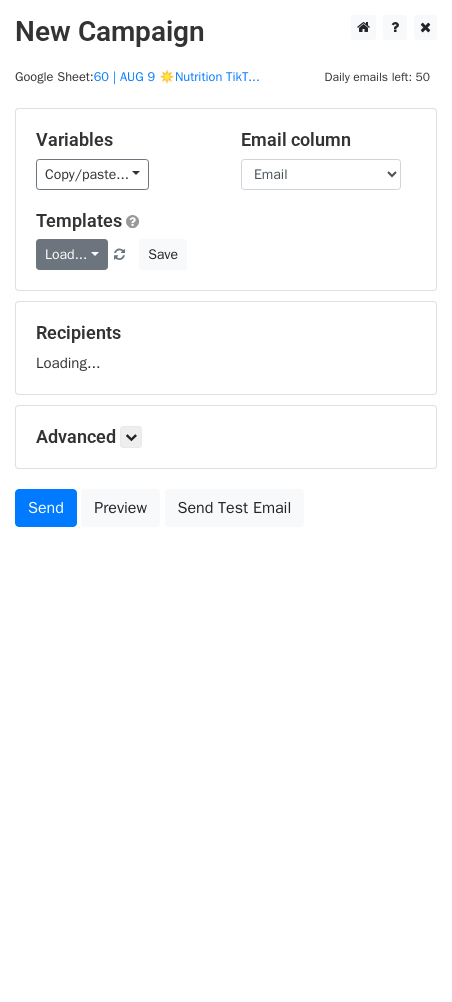 scroll, scrollTop: 0, scrollLeft: 0, axis: both 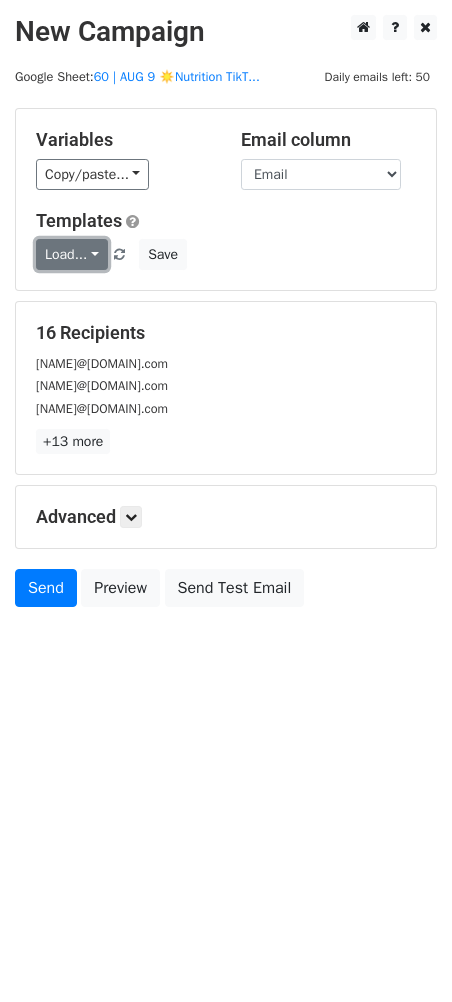 click on "Load..." at bounding box center (72, 254) 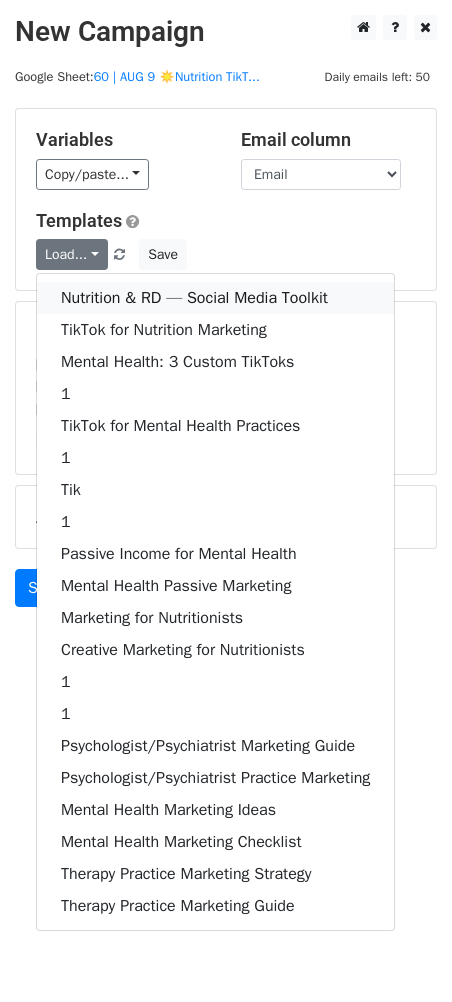 click on "Nutrition & RD — Social Media Toolkit" at bounding box center (215, 298) 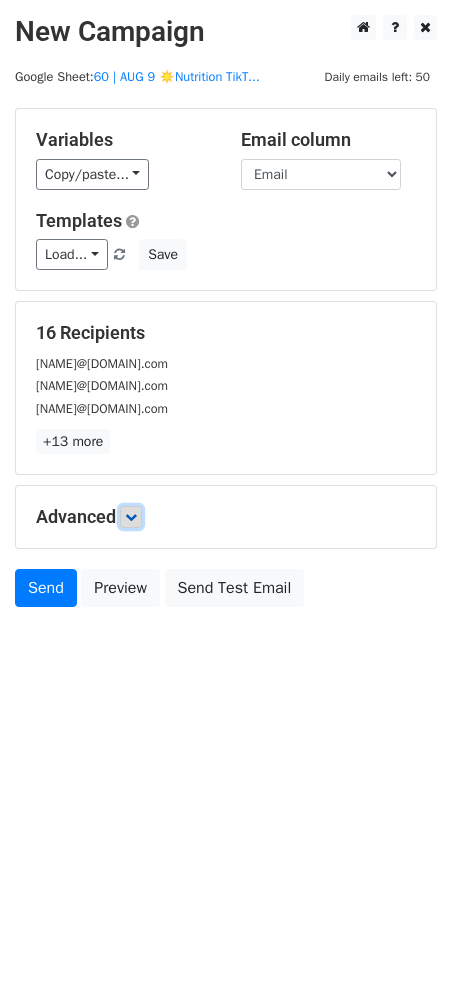 click at bounding box center (131, 517) 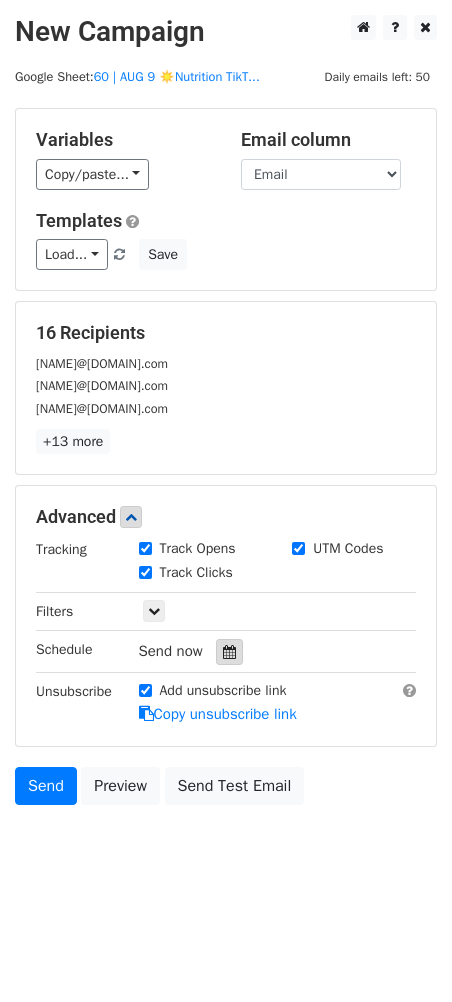 click at bounding box center (229, 652) 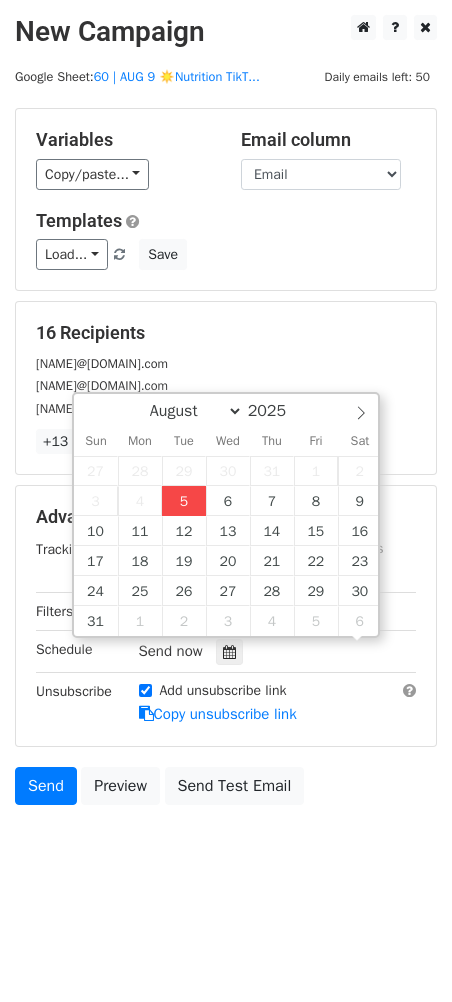 scroll, scrollTop: 0, scrollLeft: 0, axis: both 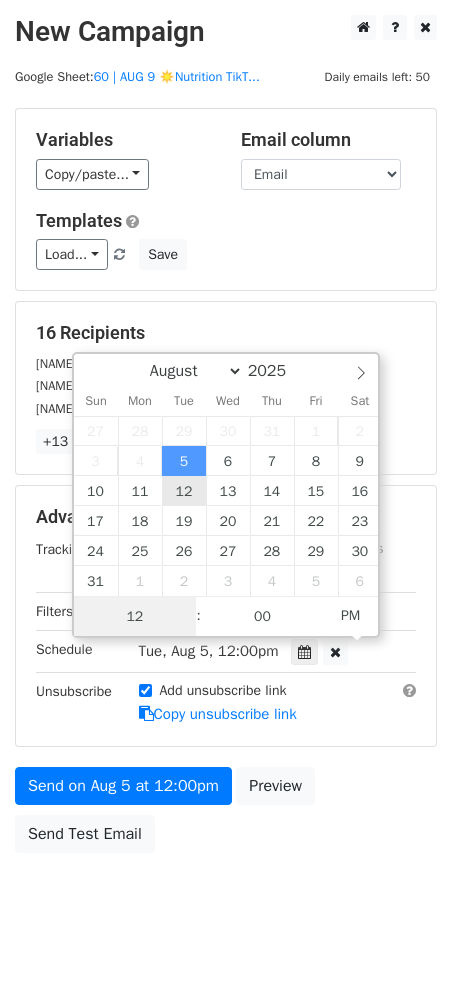 type on "2025-08-12 12:00" 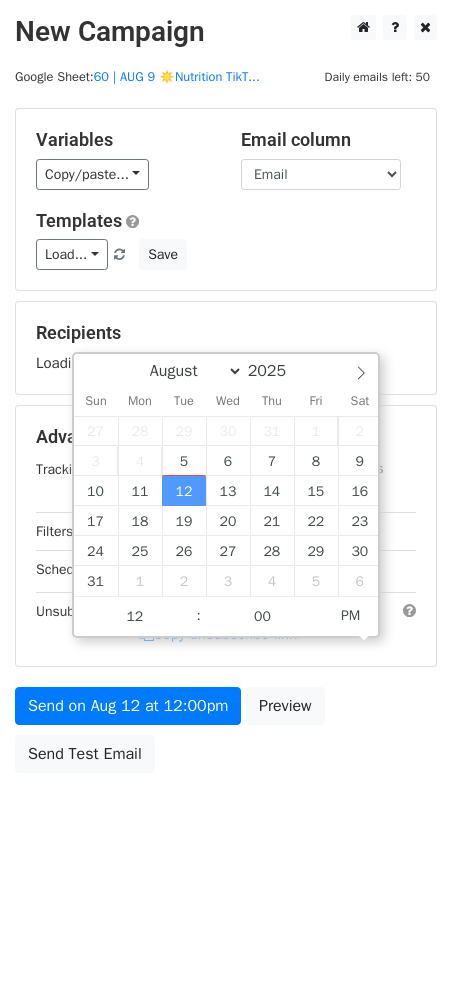 drag, startPoint x: 162, startPoint y: 743, endPoint x: 162, endPoint y: 731, distance: 12 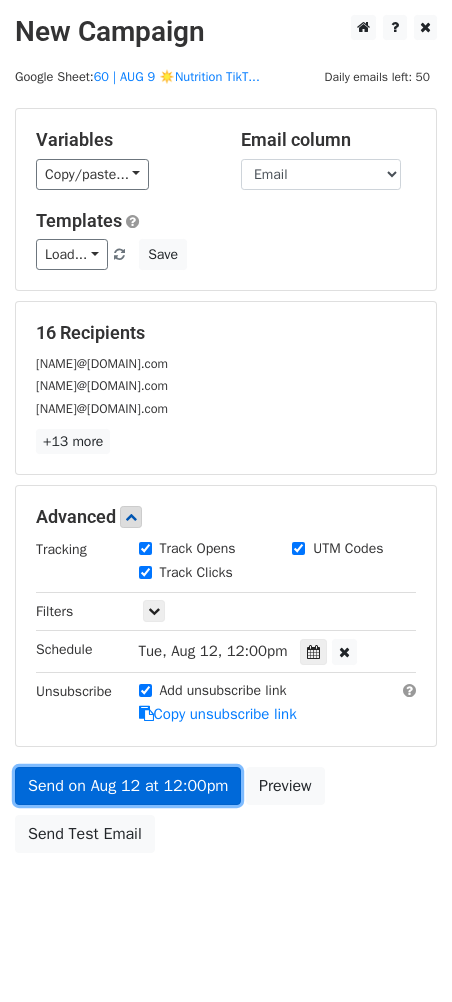 click on "Send on Aug 12 at 12:00pm" at bounding box center (128, 786) 